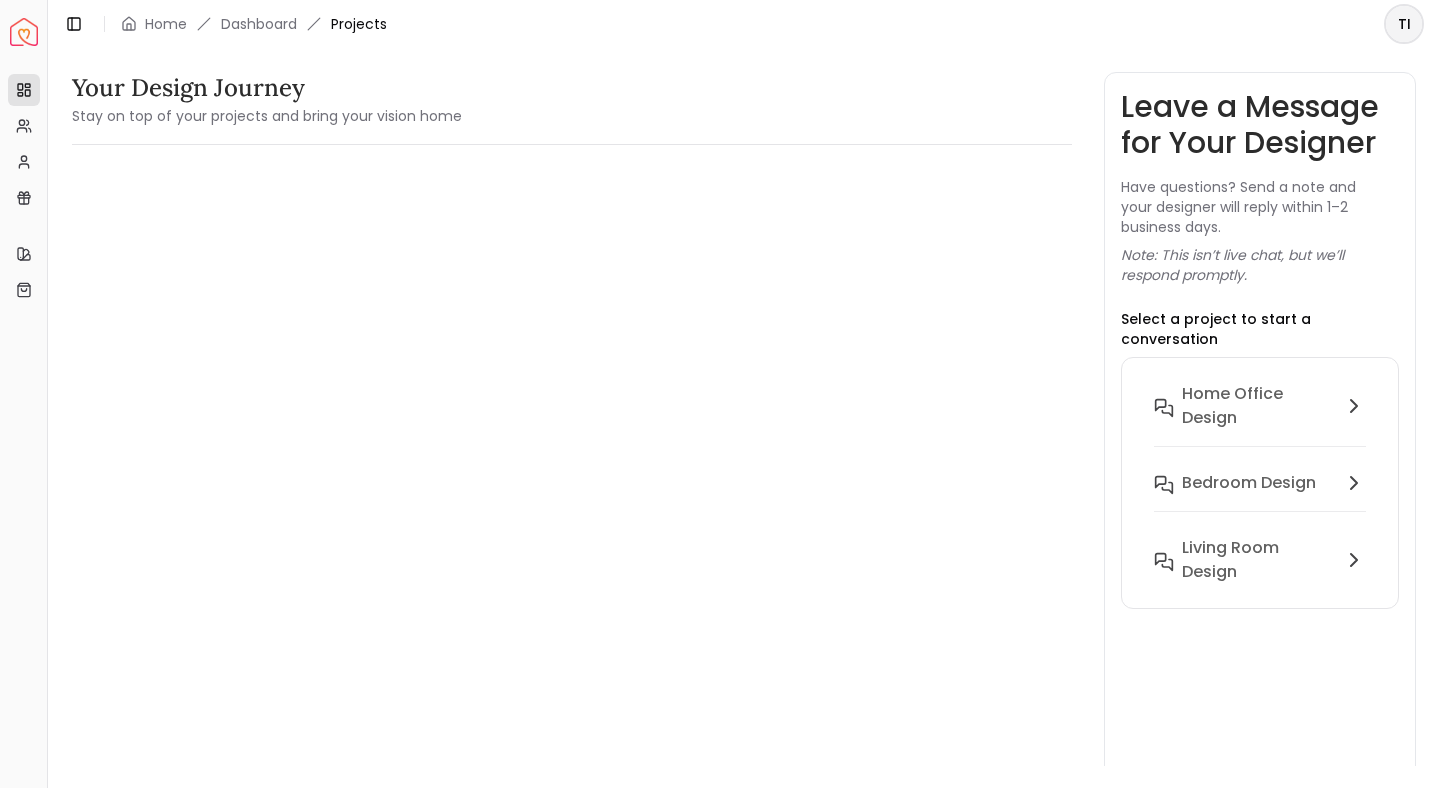 scroll, scrollTop: 0, scrollLeft: 0, axis: both 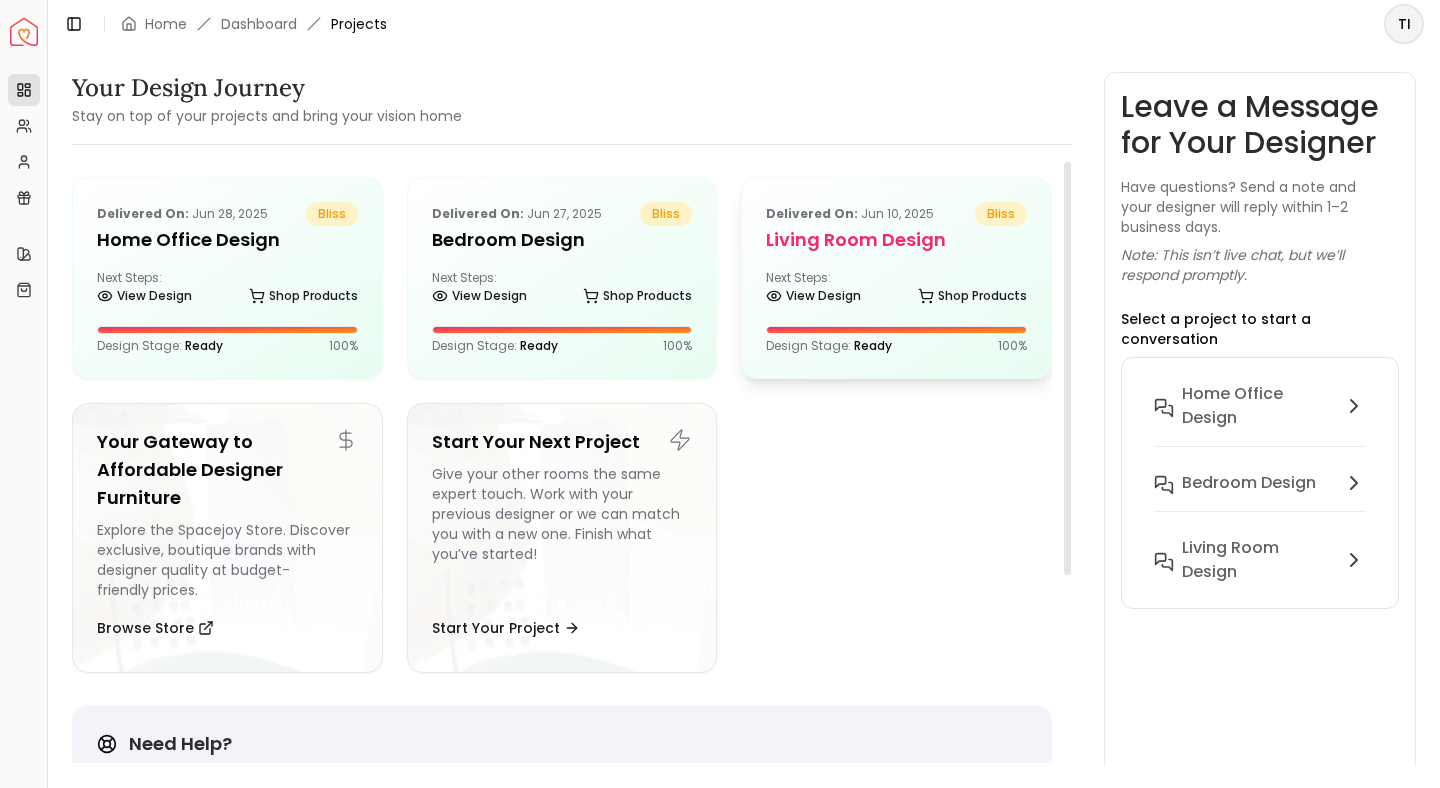 click on "Living Room design" at bounding box center (896, 240) 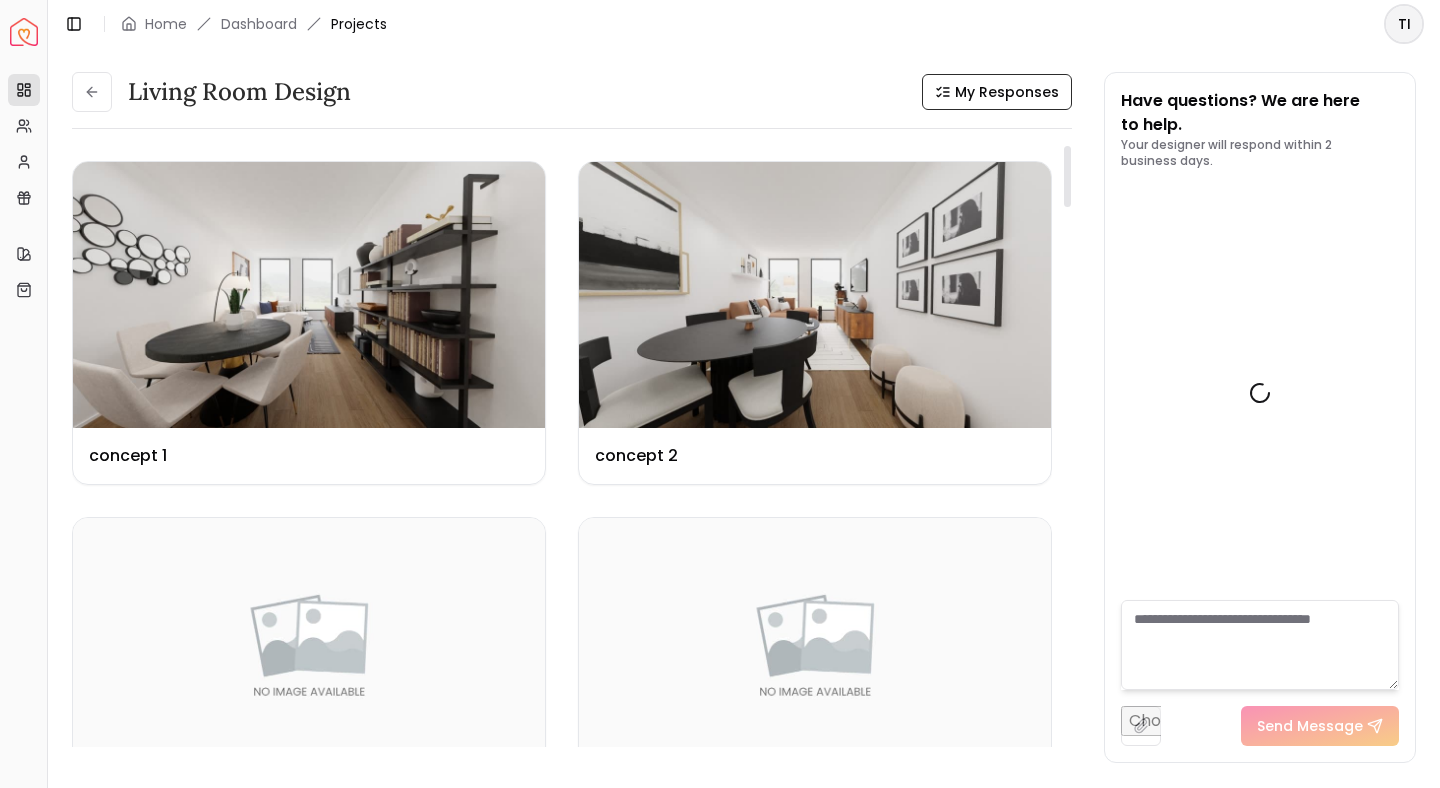 scroll, scrollTop: 1369, scrollLeft: 0, axis: vertical 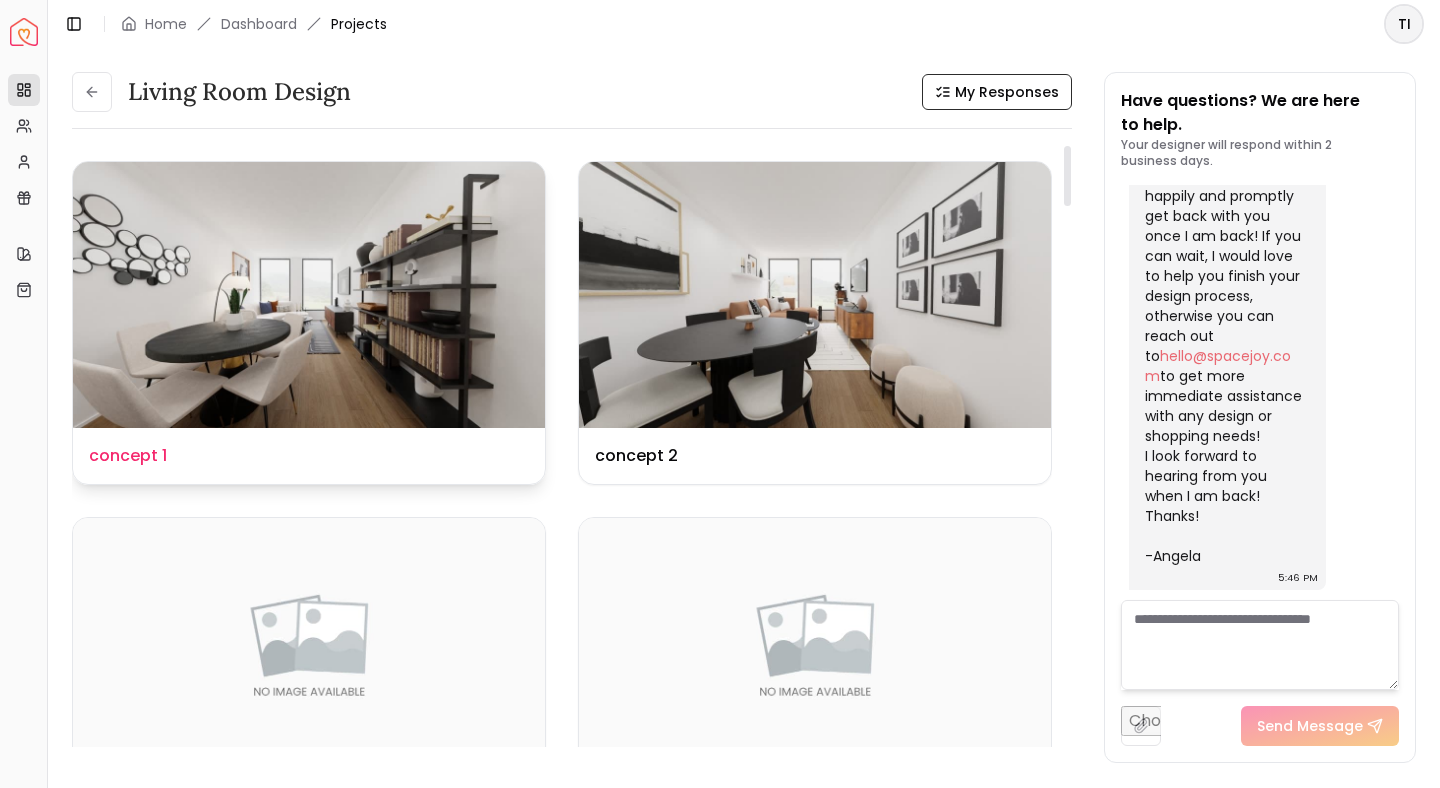 click at bounding box center [309, 295] 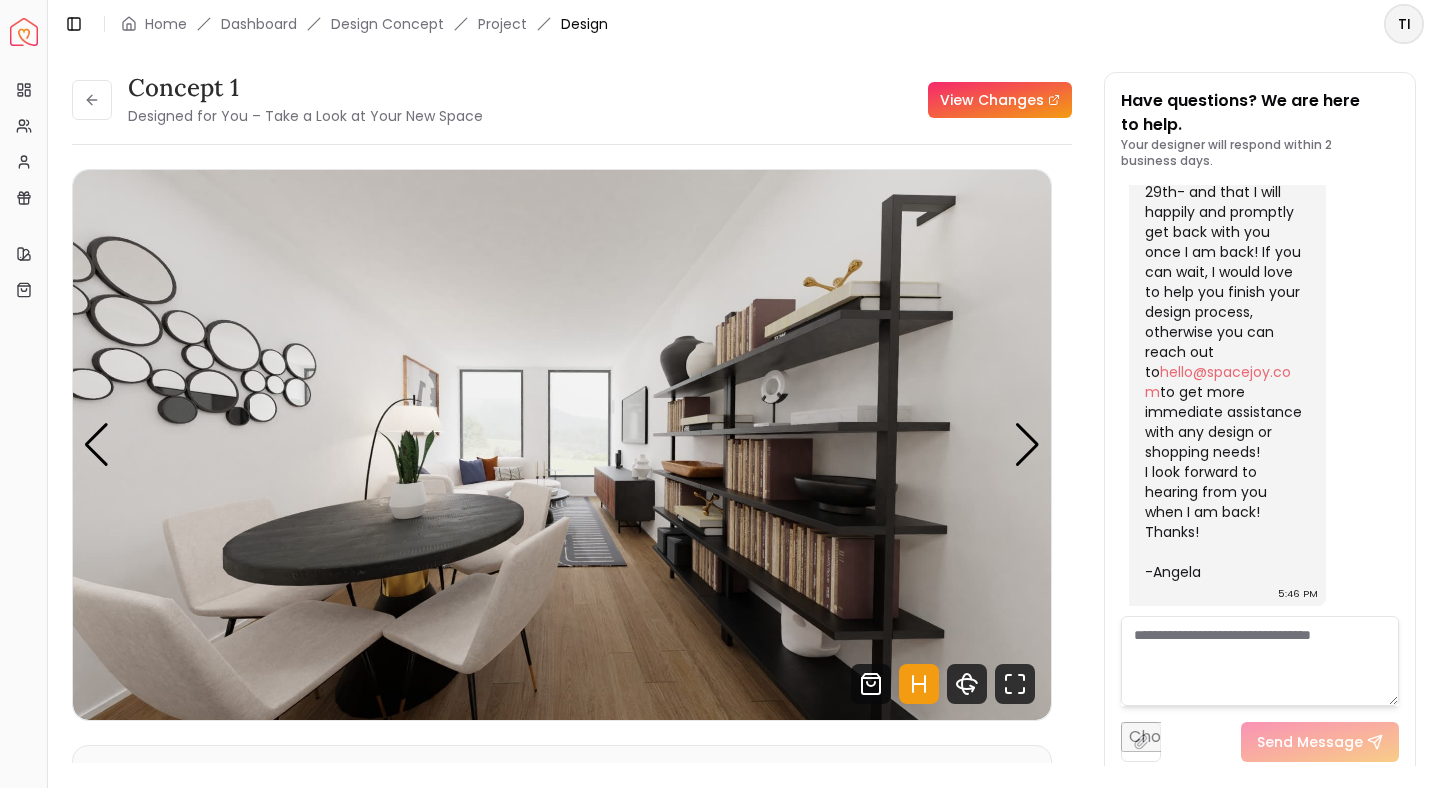 scroll, scrollTop: 1353, scrollLeft: 0, axis: vertical 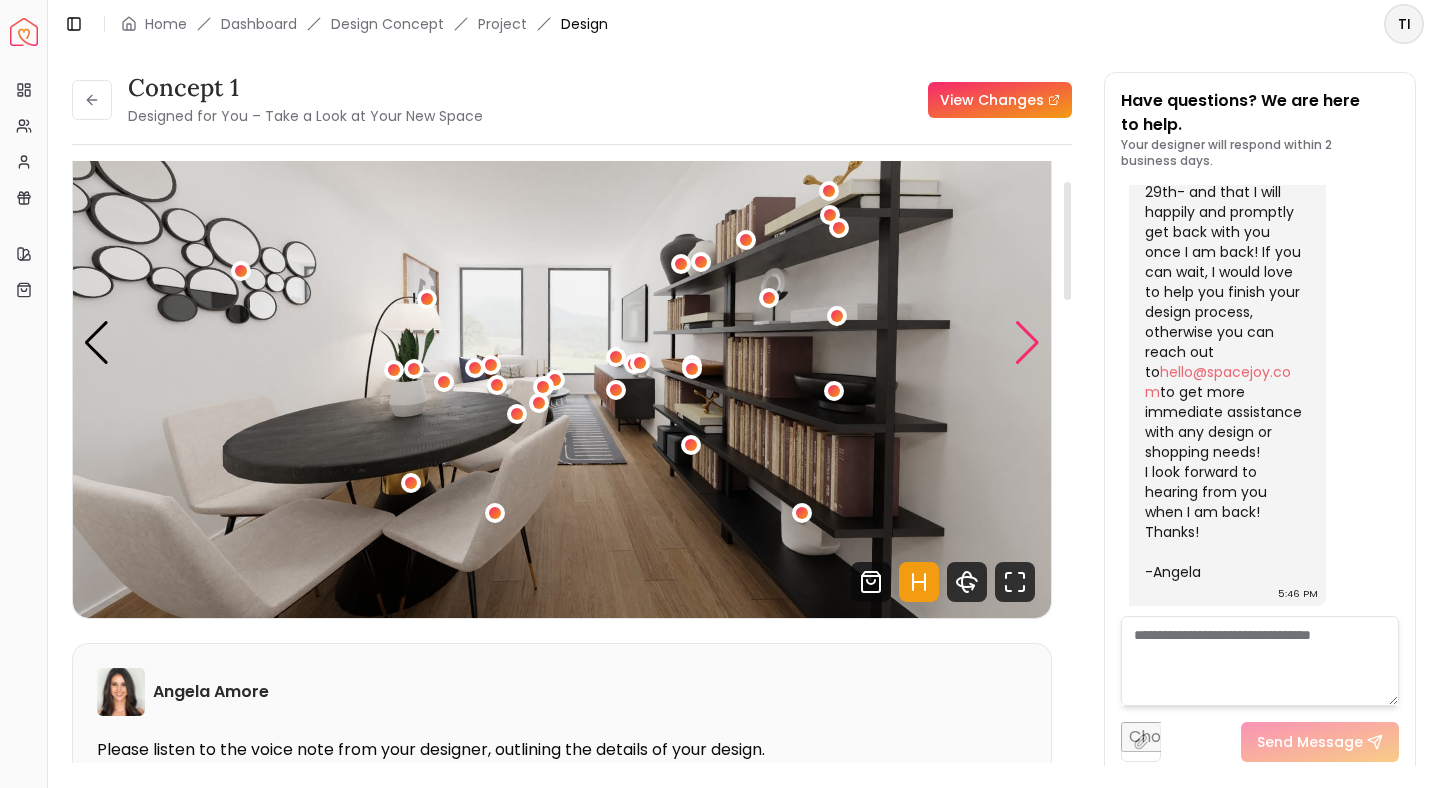 click at bounding box center [1027, 343] 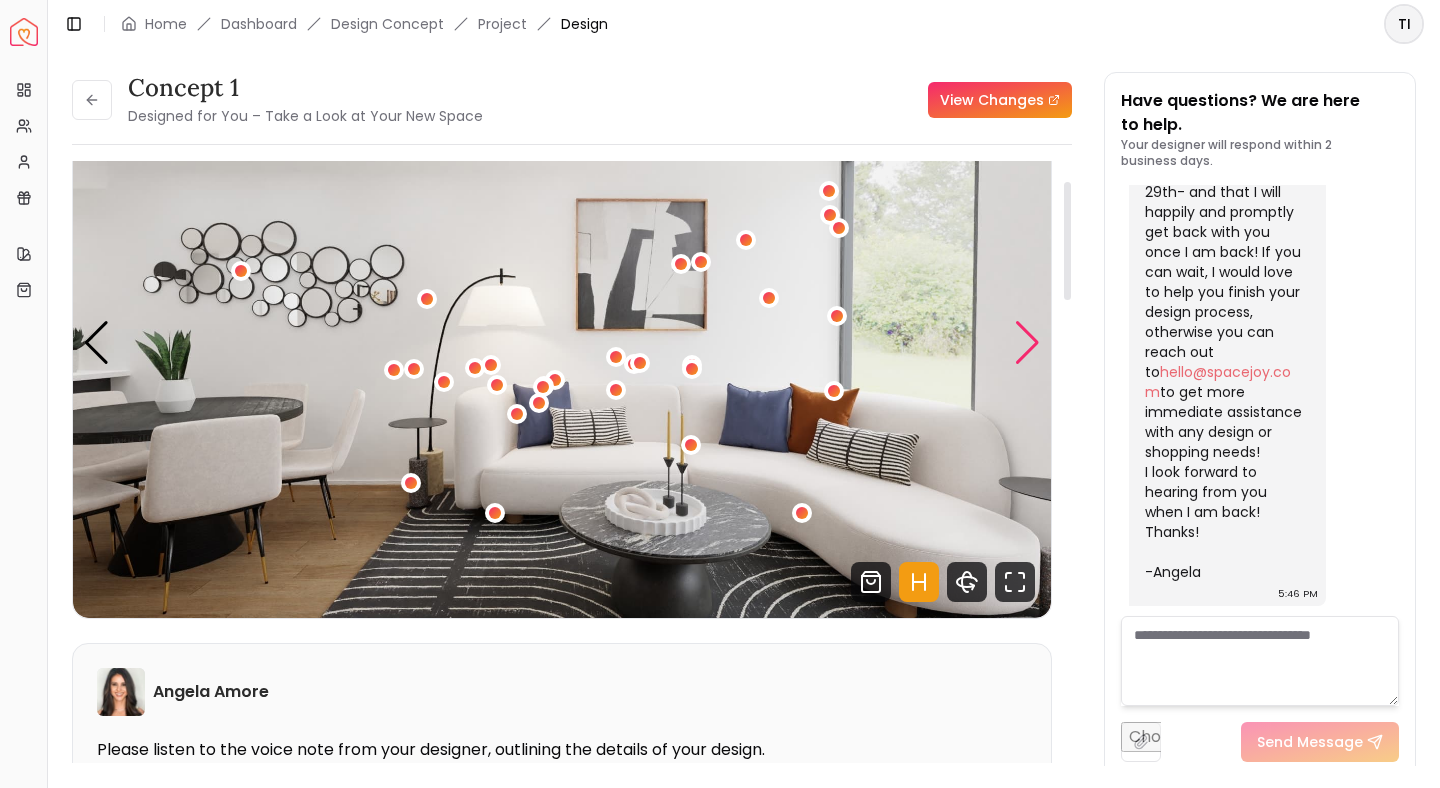 click at bounding box center (1027, 343) 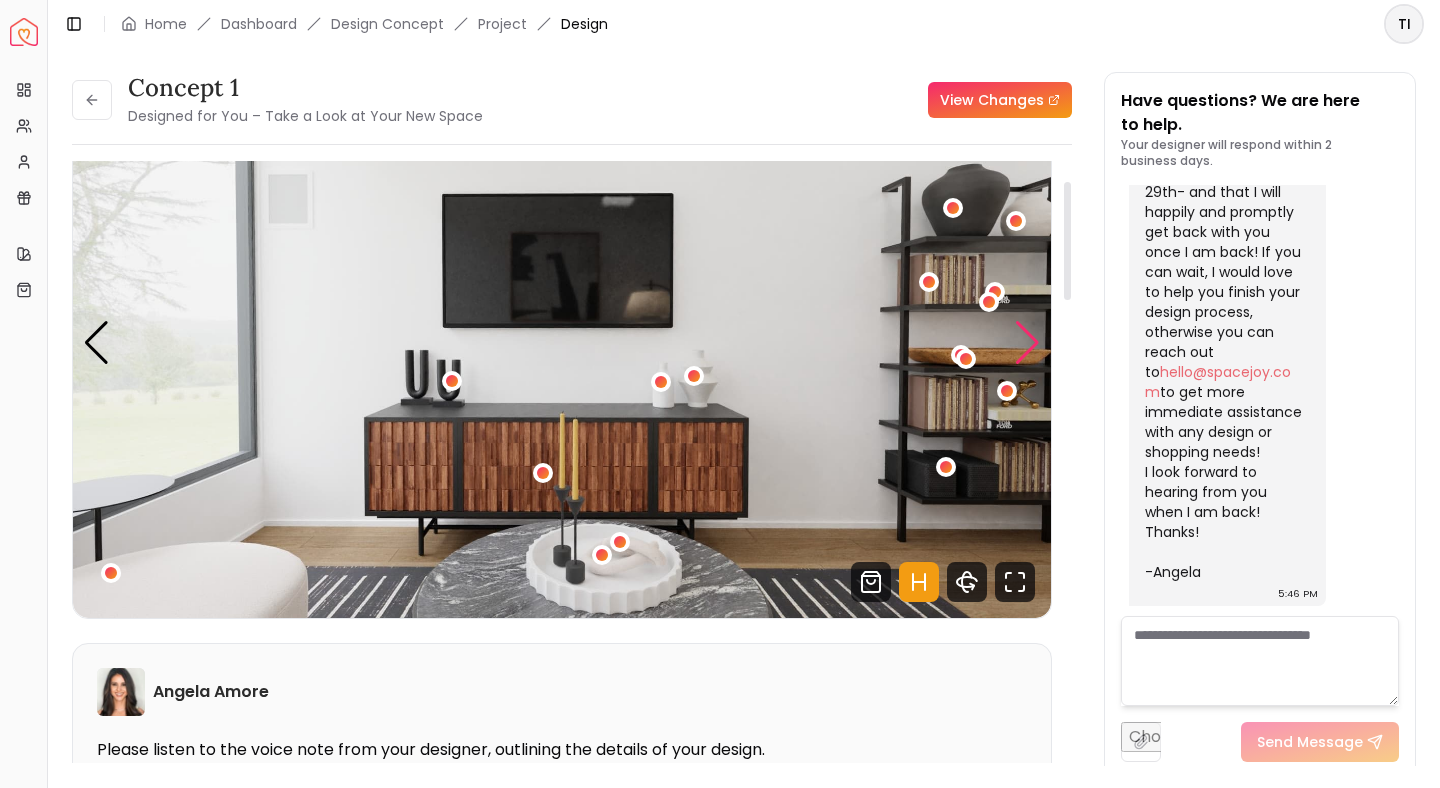 click at bounding box center [1027, 343] 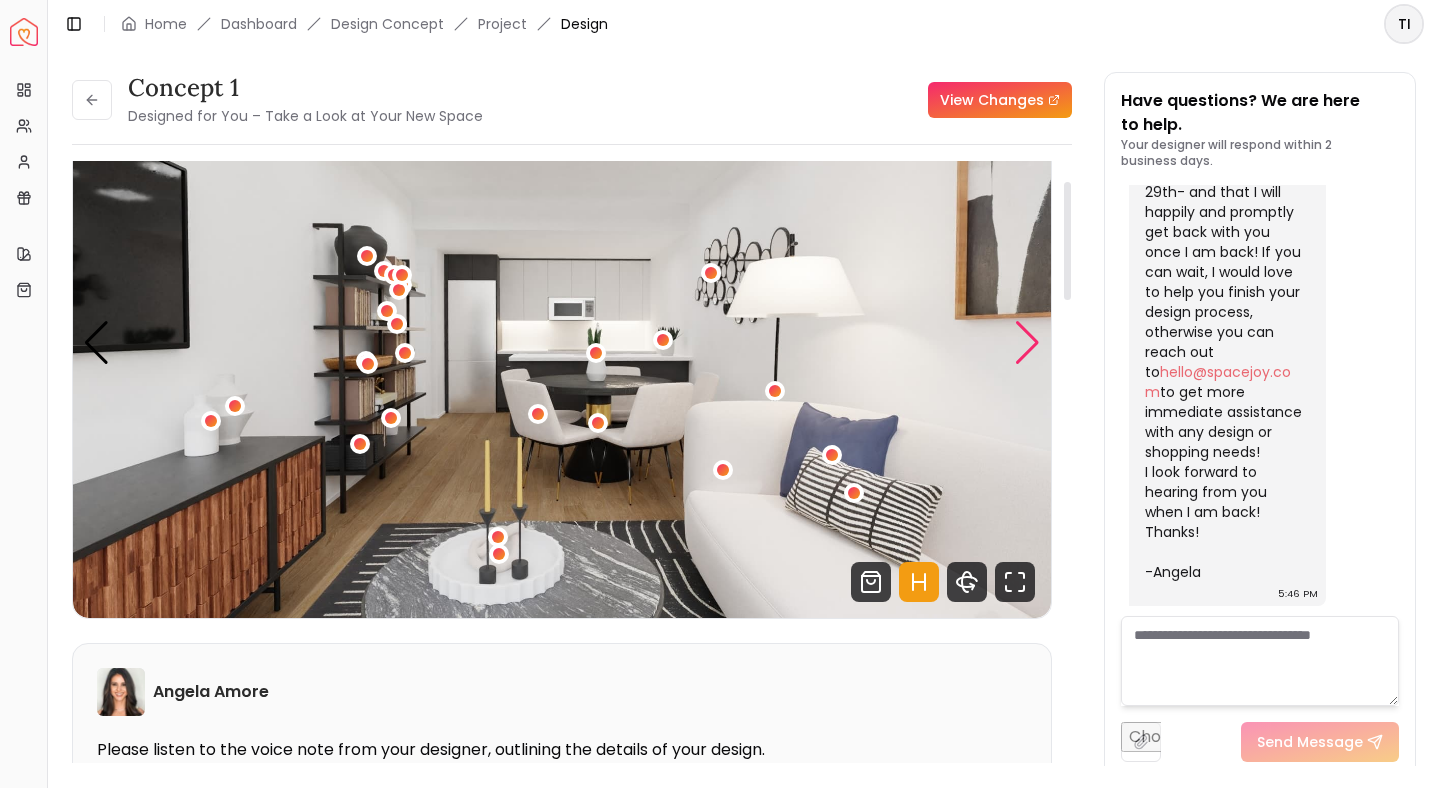 click at bounding box center (1027, 343) 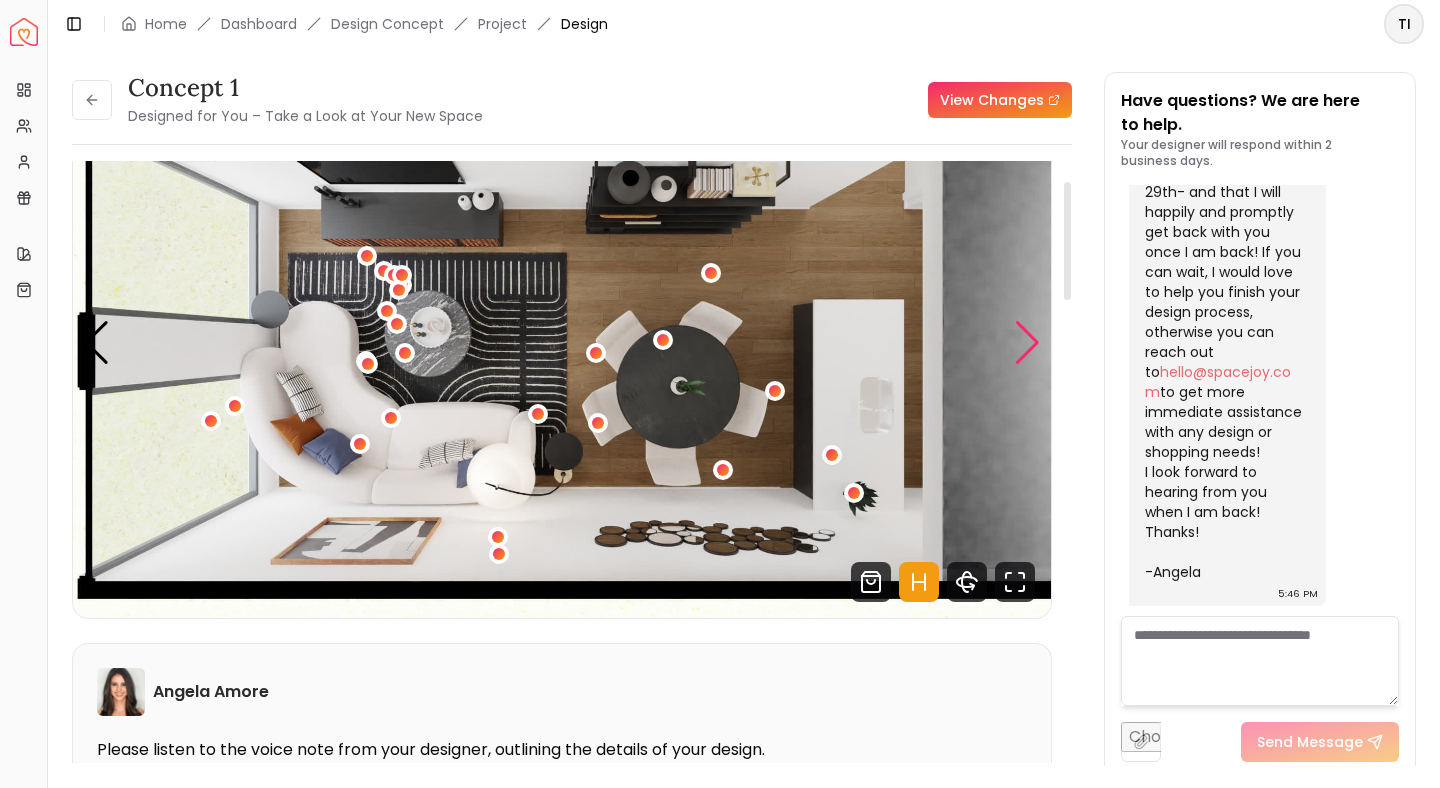 click at bounding box center [1027, 343] 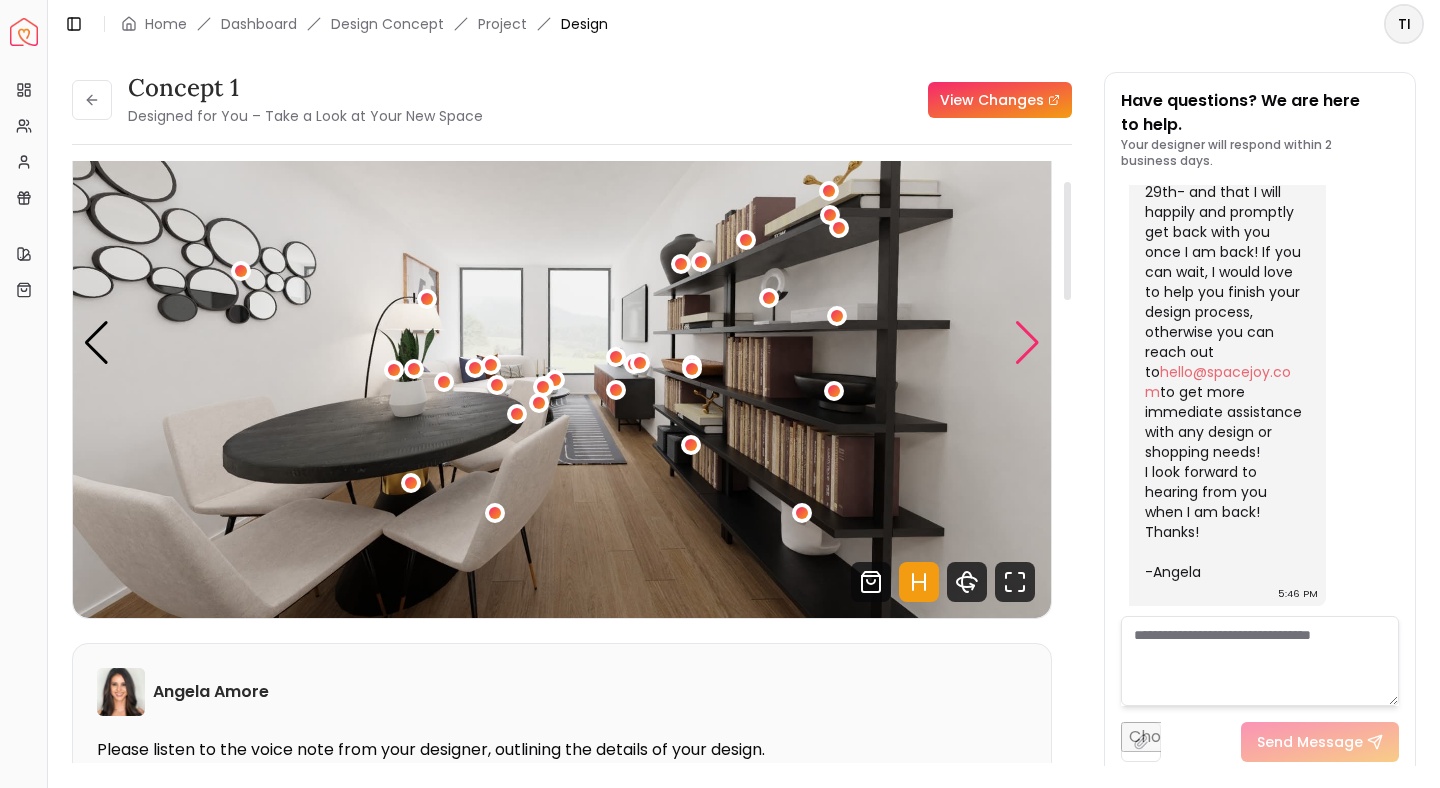 click at bounding box center [1027, 343] 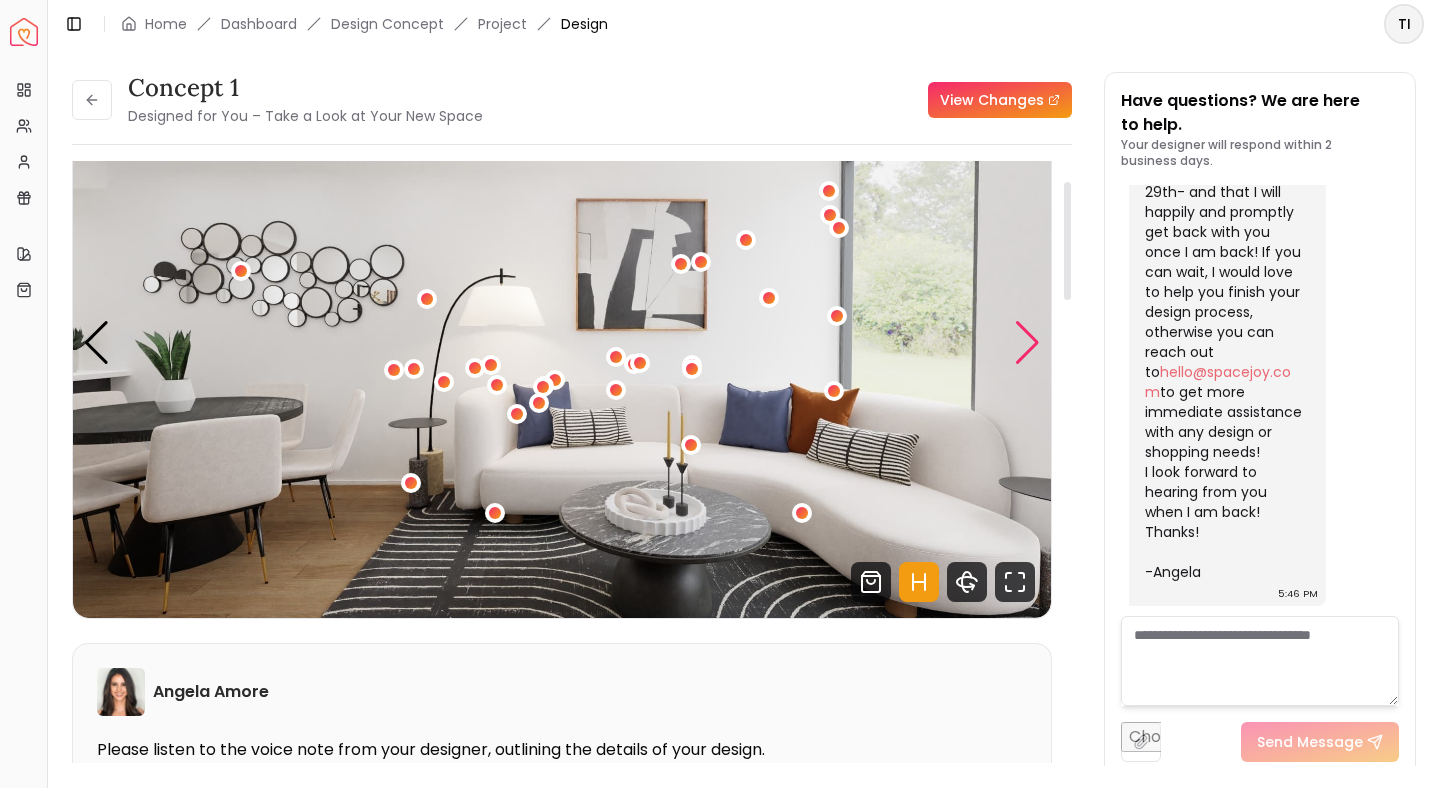 click at bounding box center [1027, 343] 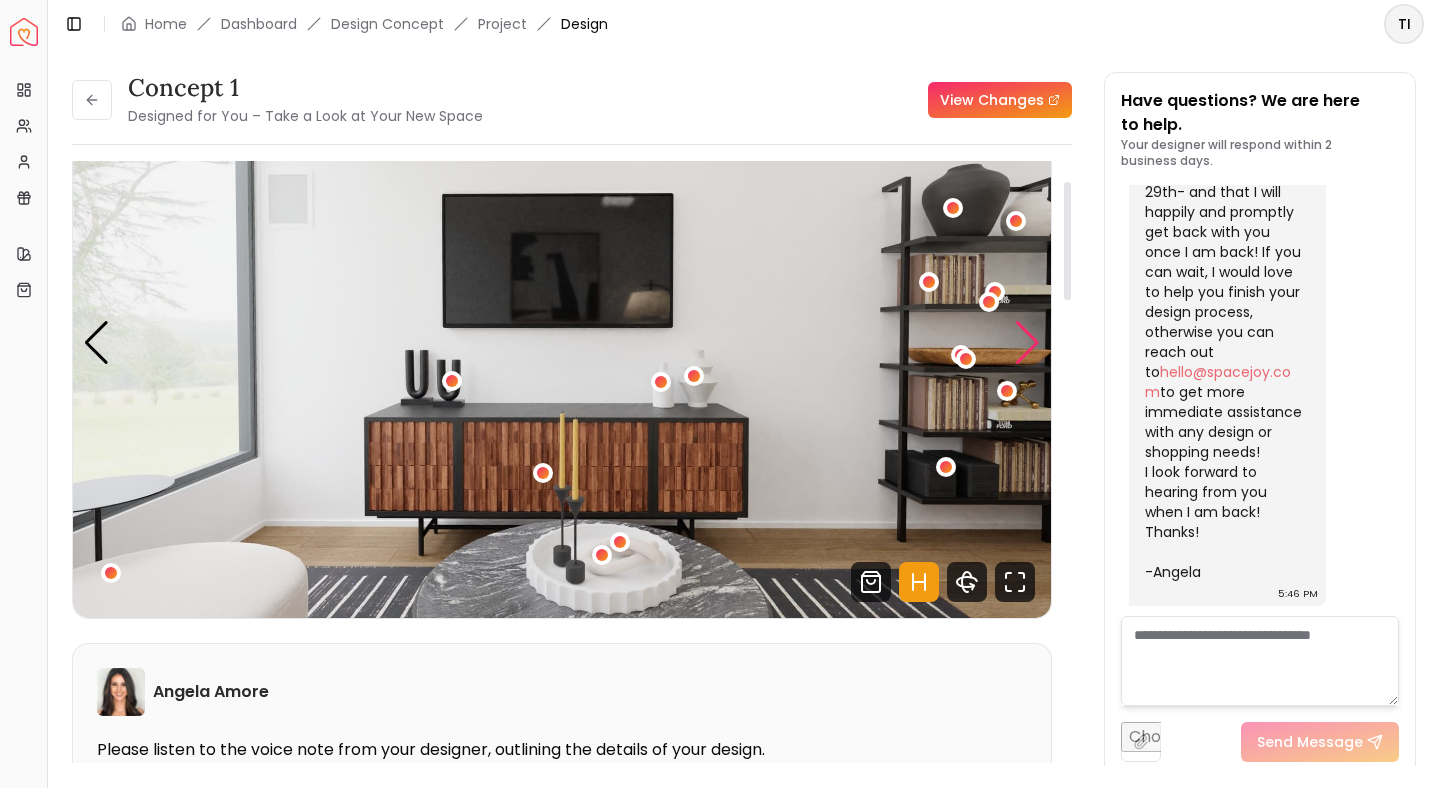 click at bounding box center (1027, 343) 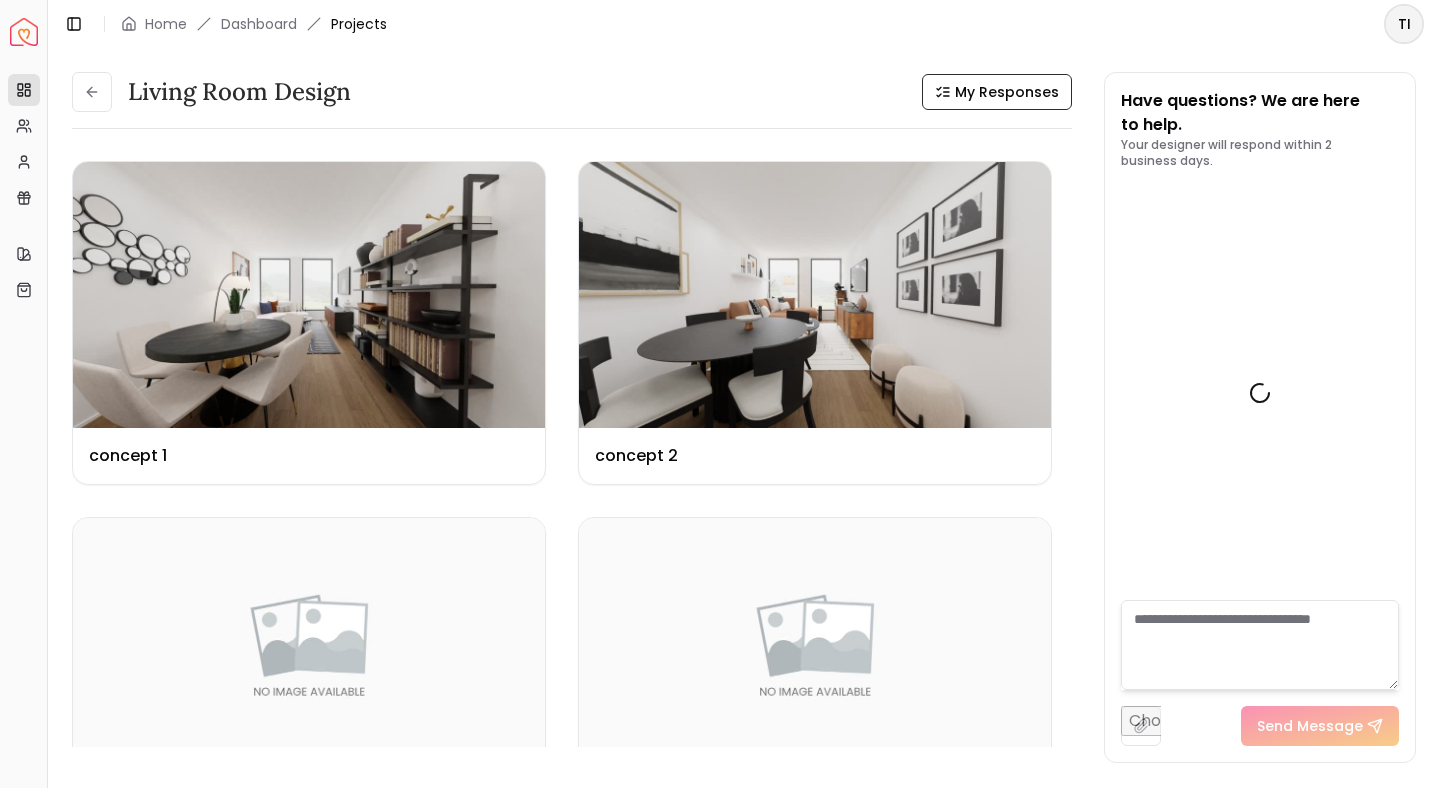 scroll, scrollTop: 1369, scrollLeft: 0, axis: vertical 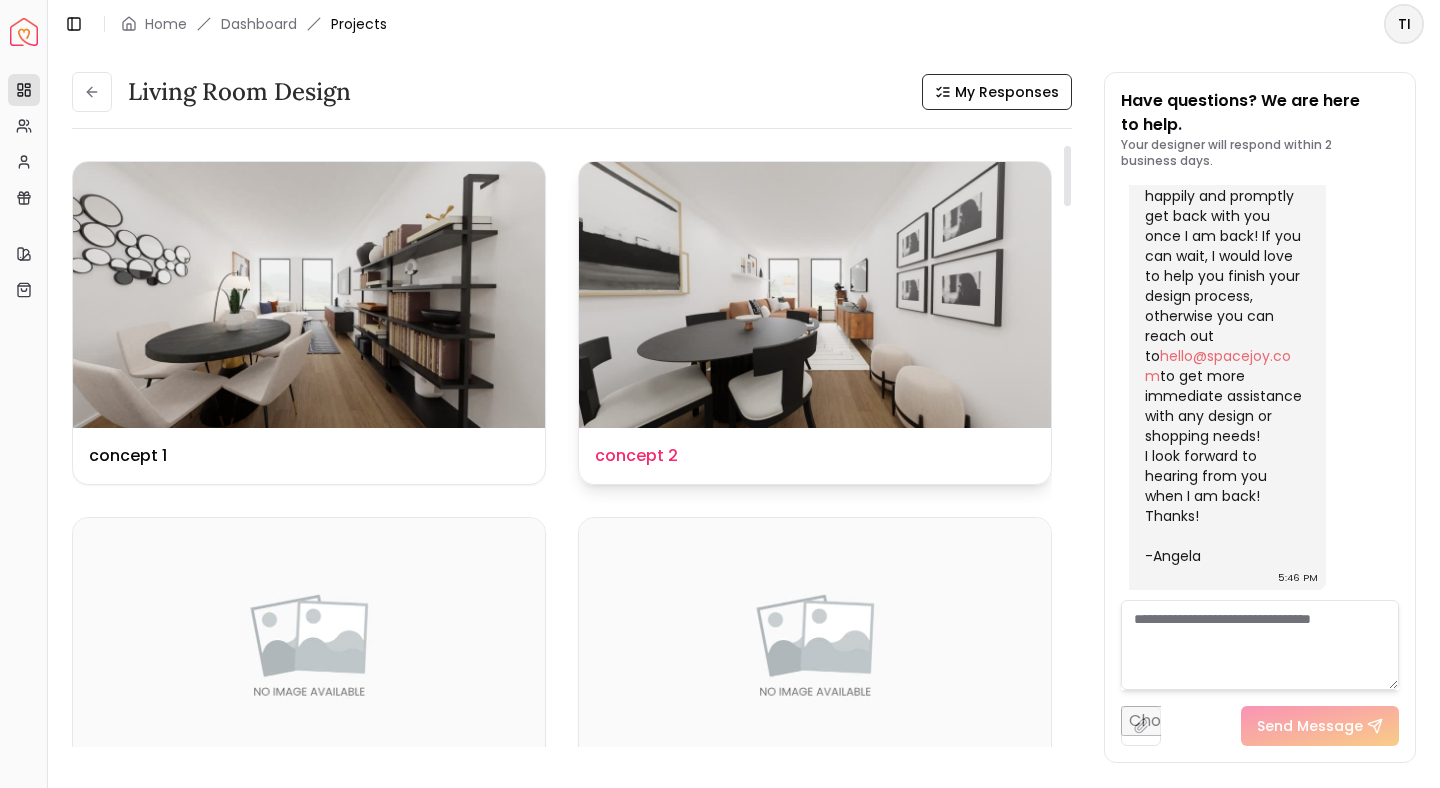 click at bounding box center [815, 295] 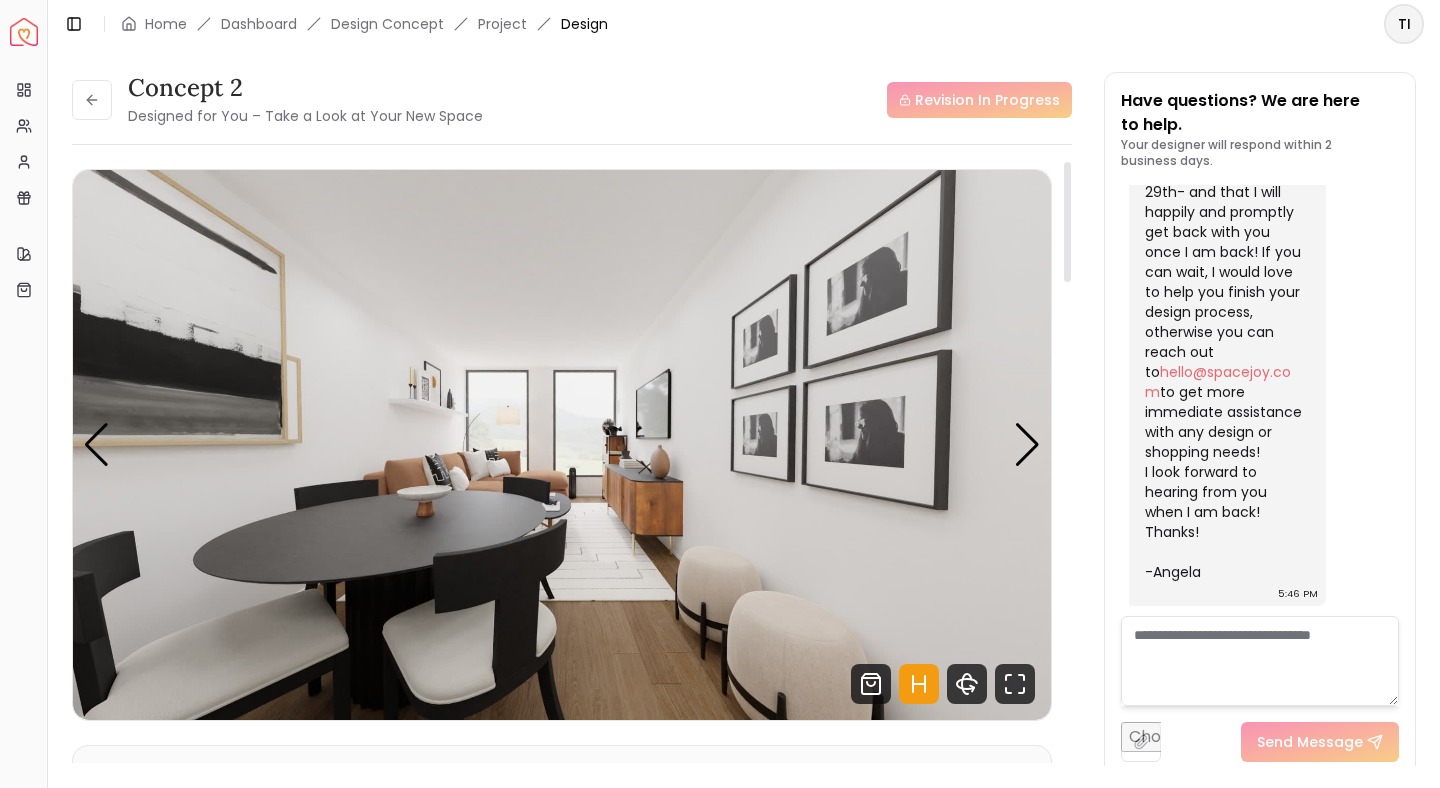 scroll, scrollTop: 1353, scrollLeft: 0, axis: vertical 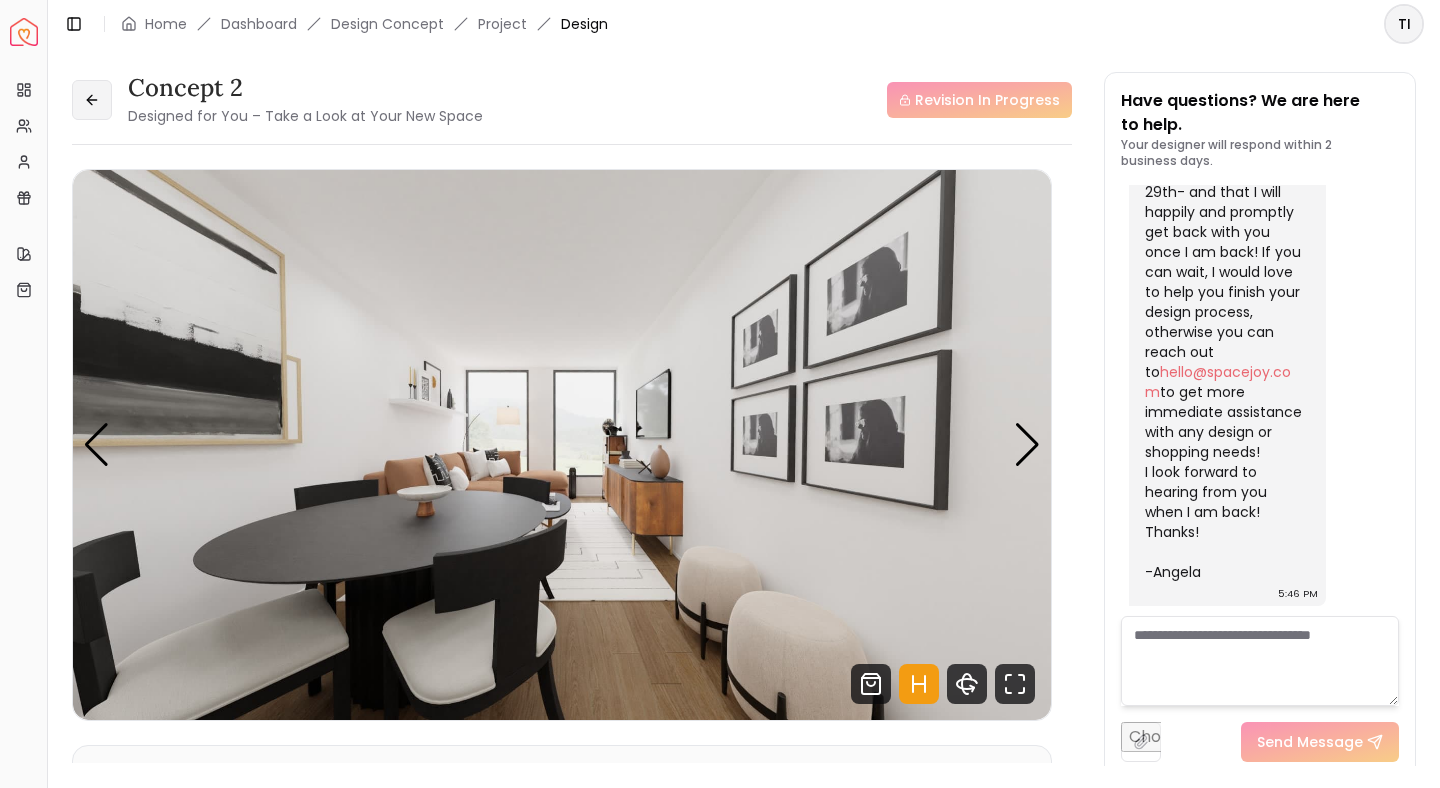 click at bounding box center (92, 100) 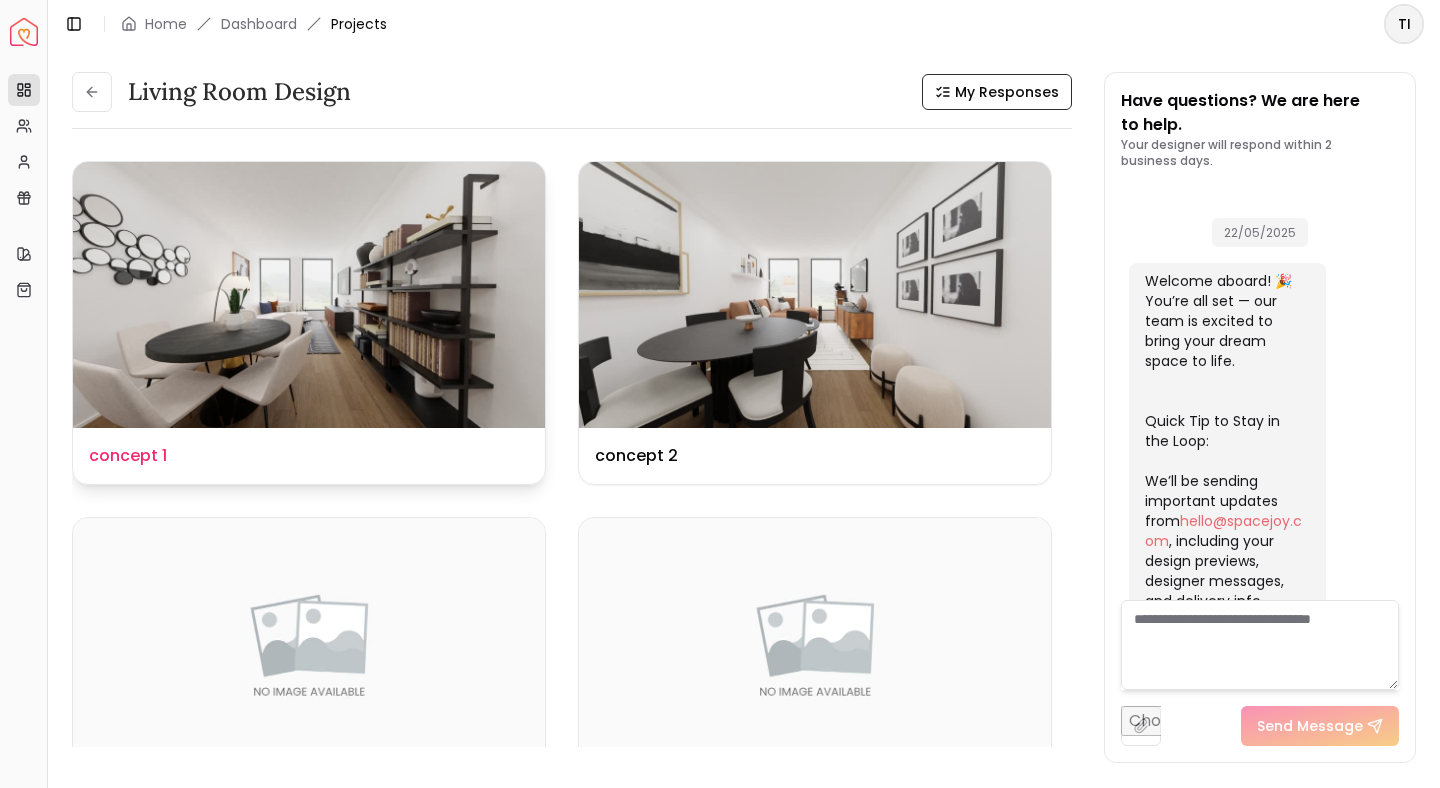 scroll, scrollTop: 1369, scrollLeft: 0, axis: vertical 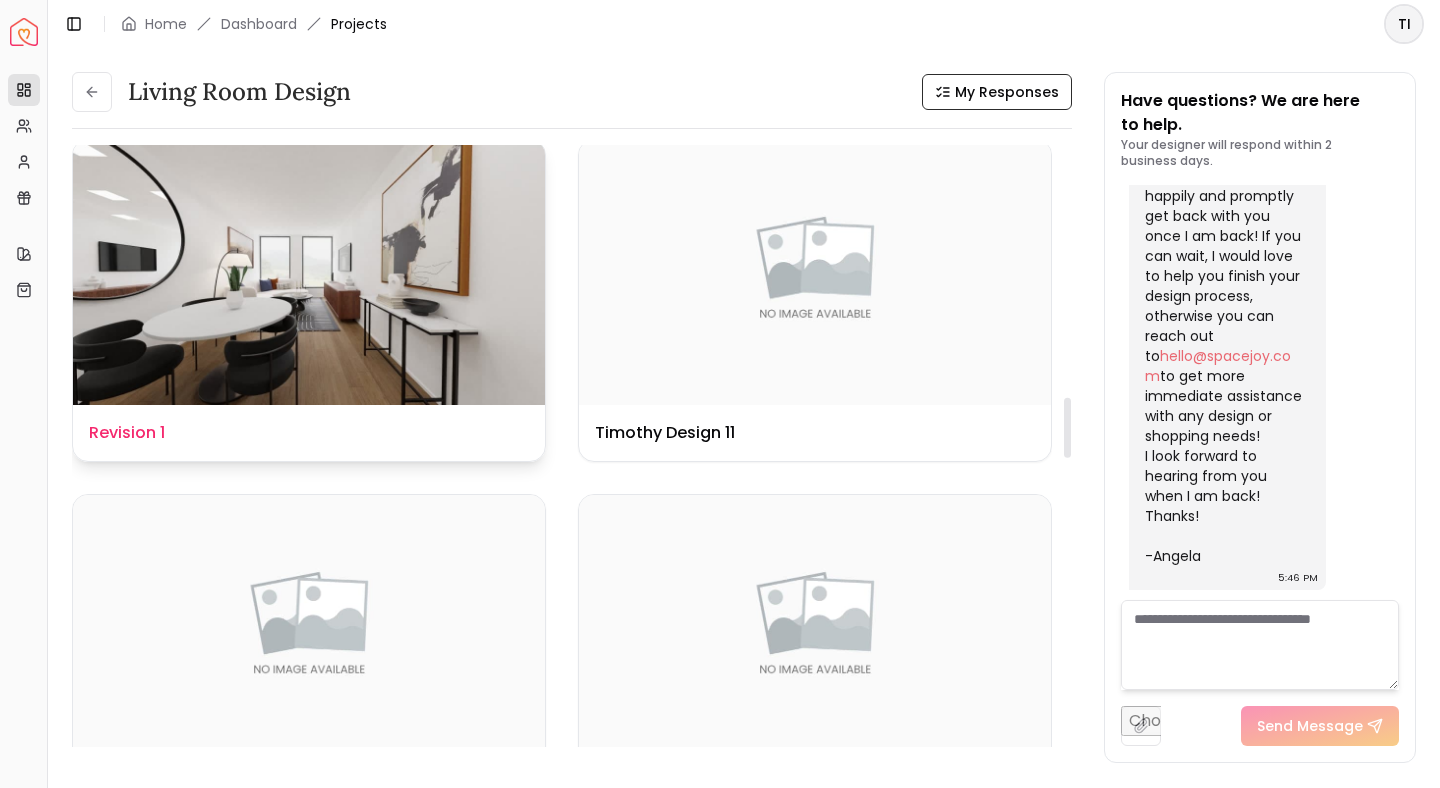 click at bounding box center (309, 273) 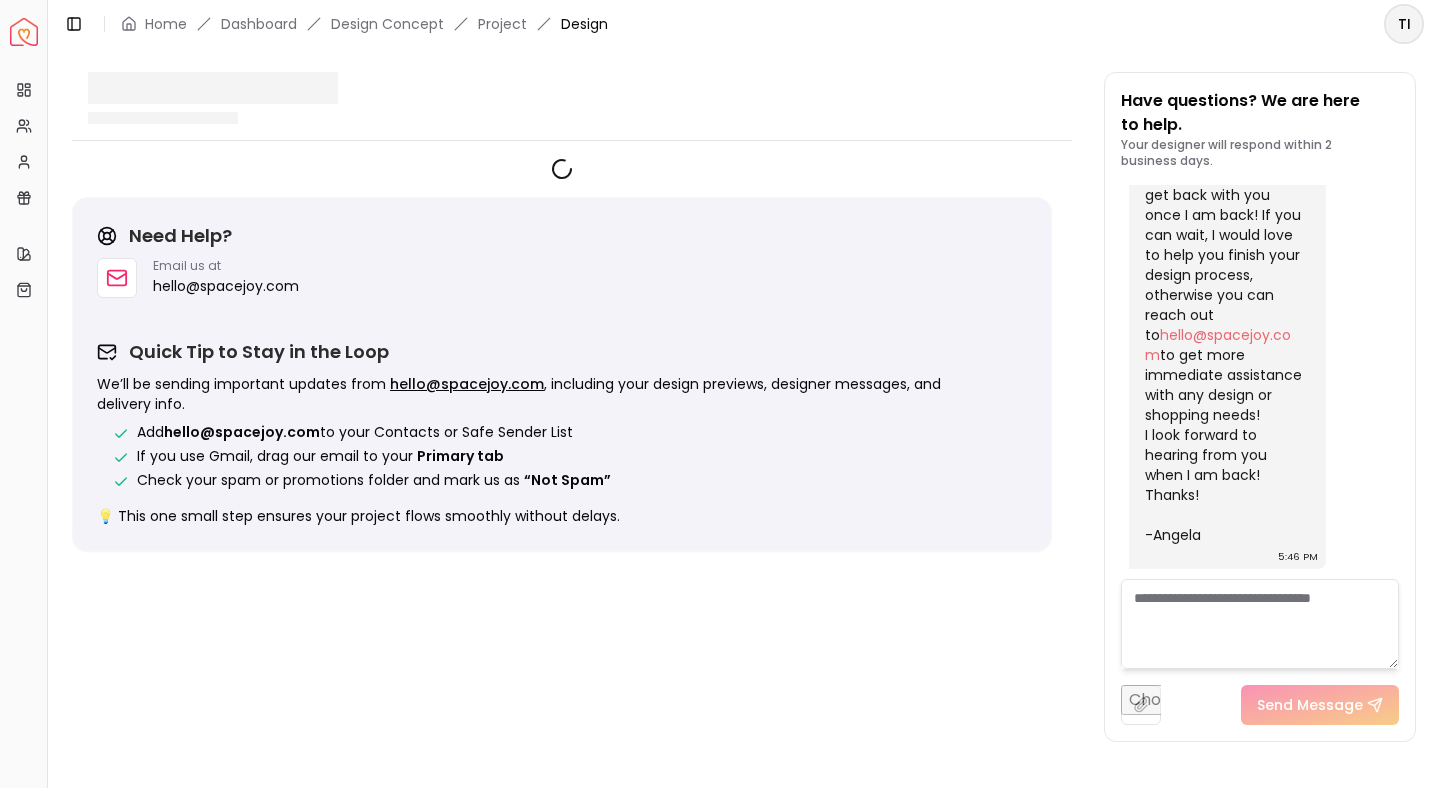 scroll, scrollTop: 1353, scrollLeft: 0, axis: vertical 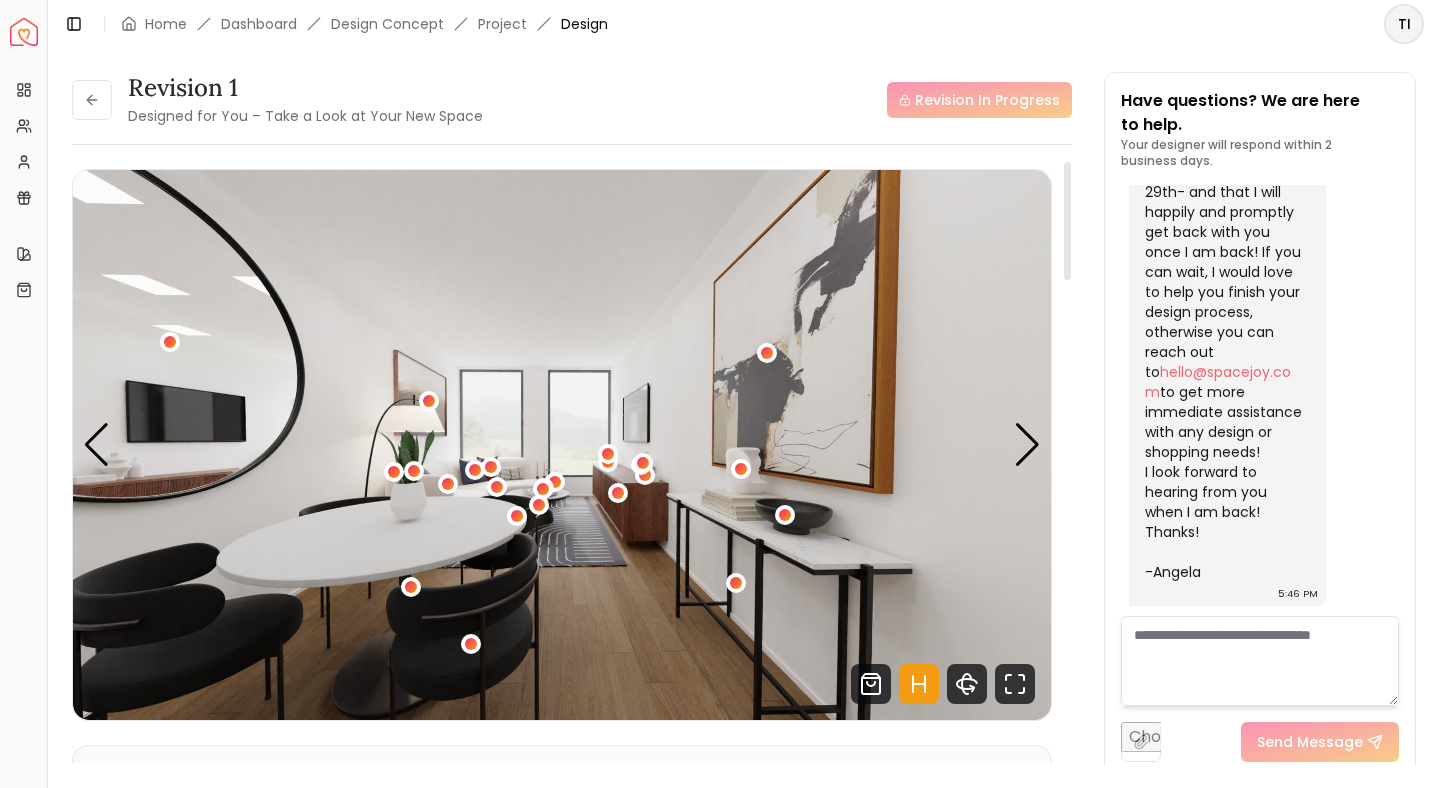 click on "Revision 1 Designed for You – Take a Look at Your New Space Revision In Progress Hotspots On Density Show All Pannellum Loading... Start Angela Amore Please listen to the voice note from your designer, outlining the details of your design. Audio Note: Audio Note 1 0:00 / 0:44 Transcript: Hi Timothy, for your revision you're going to see the new dining table and... Read more Wall Paints Featured in Your Design - Why Shop with Spacejoy? Shopping through Spacejoy isn’t just convenient — it’s smarter. Here’s why: One Cart, All Brands Our concierge places your orders across all retailers—no juggling multiple accounts. Track Everything, In One Place Monitor all your orders from different brands in your Spacejoy dashboard. Returns? Refunds? Relax. We manage returns and refunds with retailers so you don’t have to. Price Match Guarantee We match the best prices and notify you of drops before placing orders. Deals Done Right We automatically apply the best deals available — no extra work needed. (" at bounding box center (572, 470) 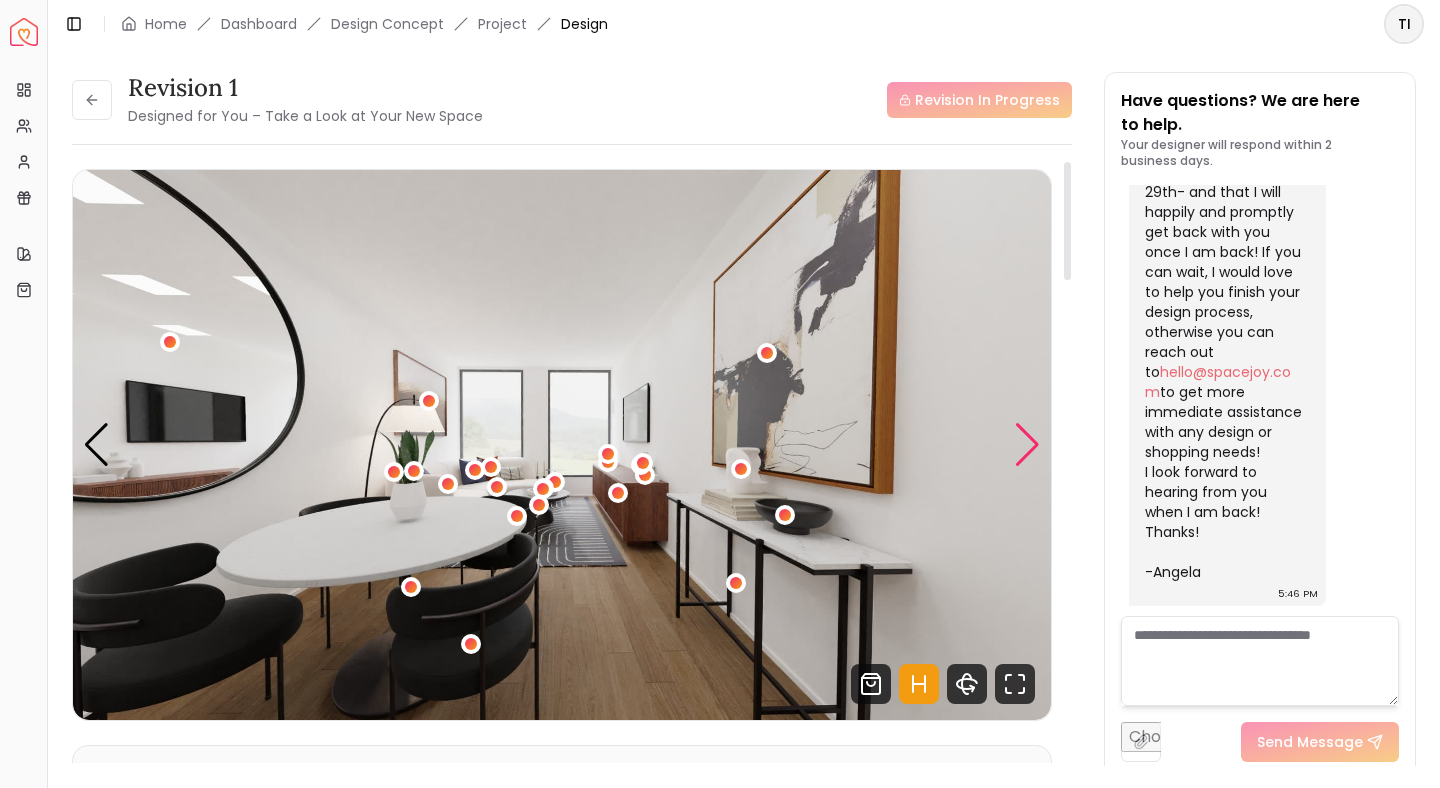click at bounding box center [1027, 445] 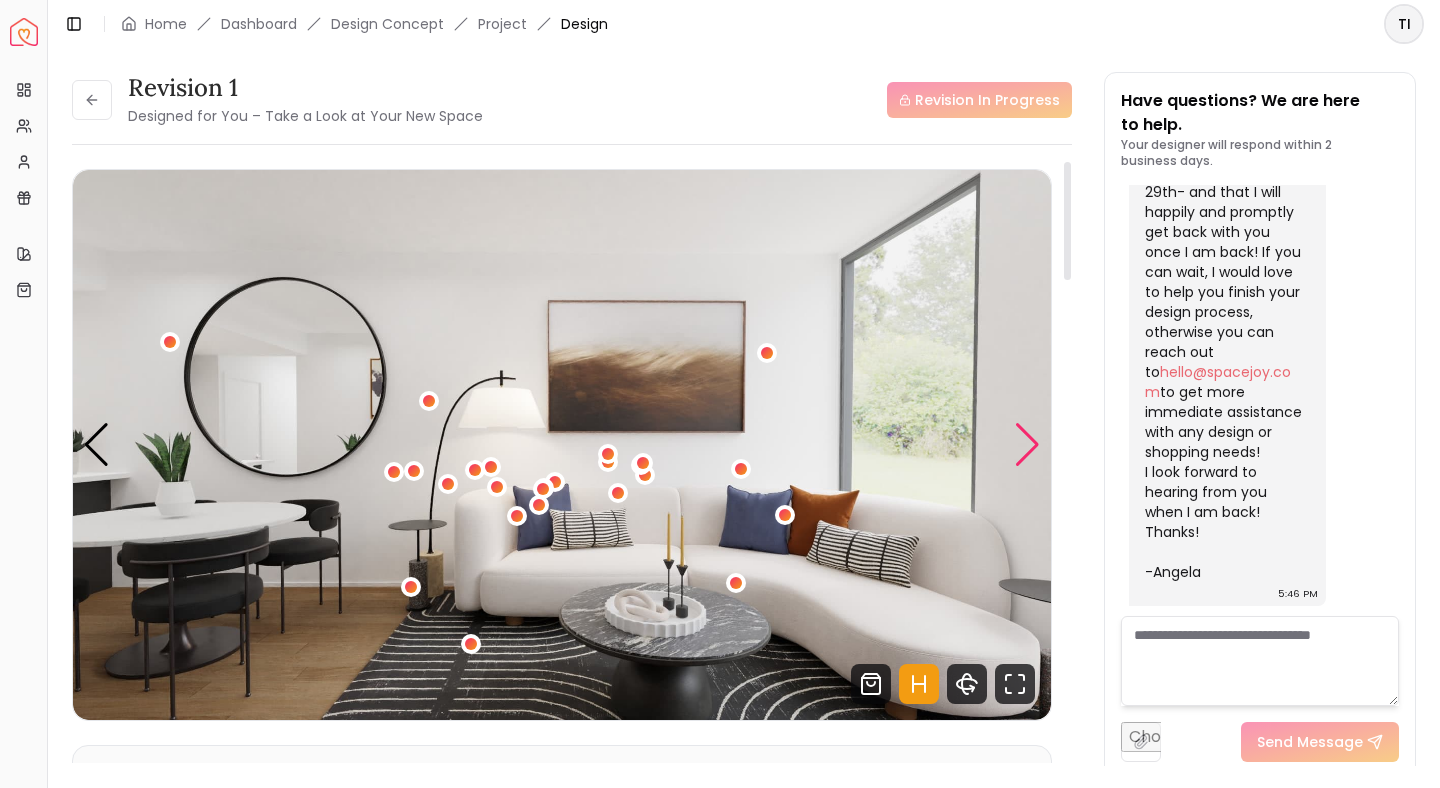 click at bounding box center (1027, 445) 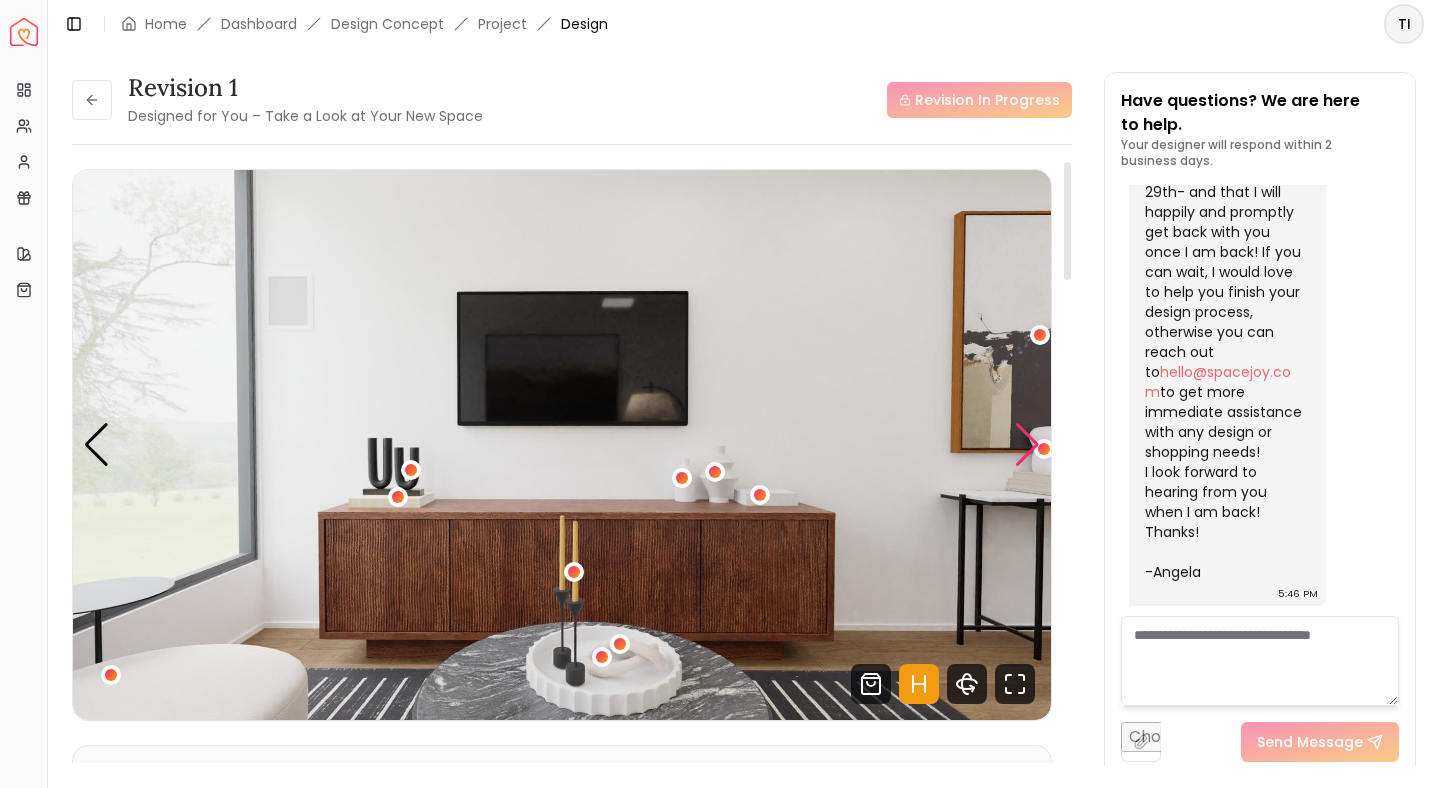 click at bounding box center (1027, 445) 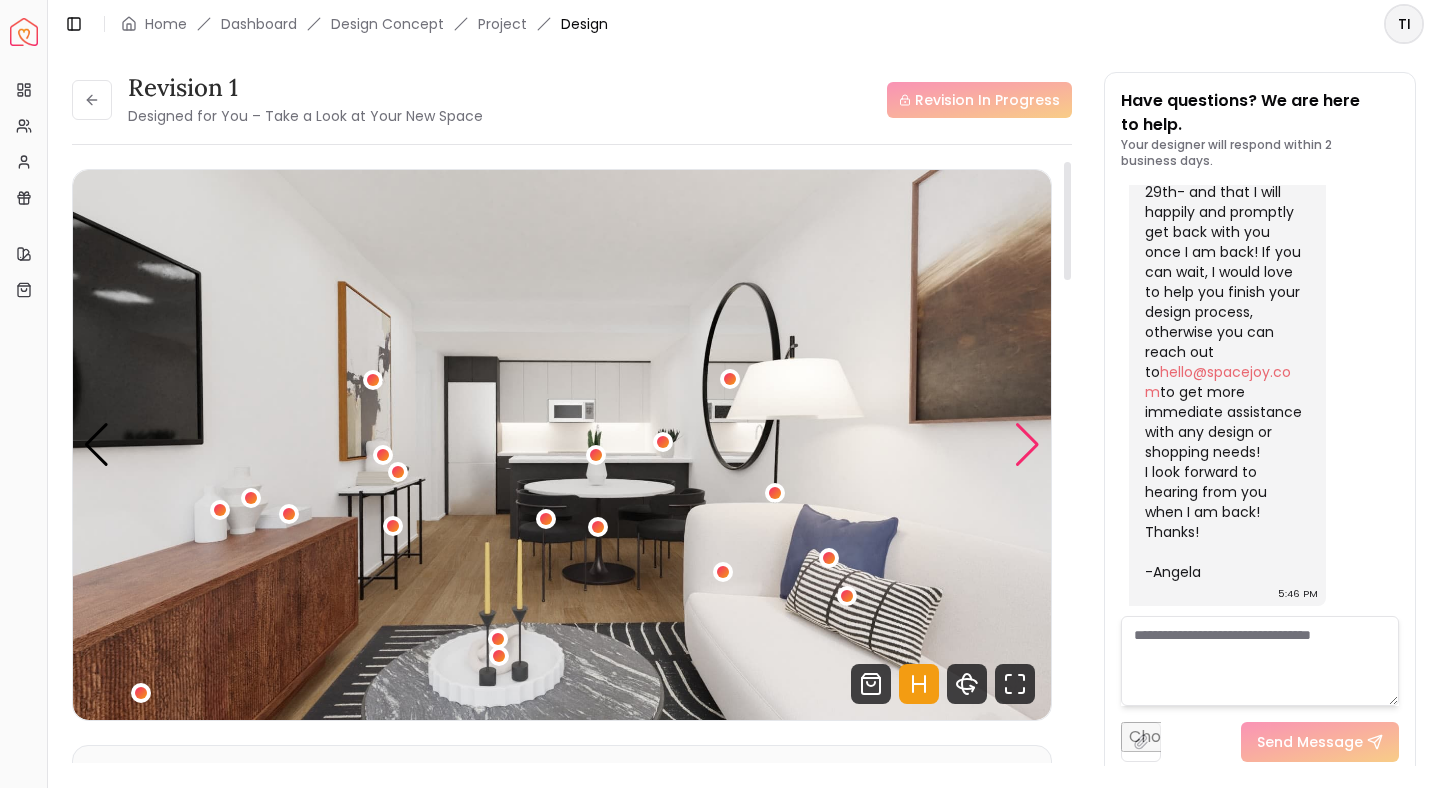 click at bounding box center [1027, 445] 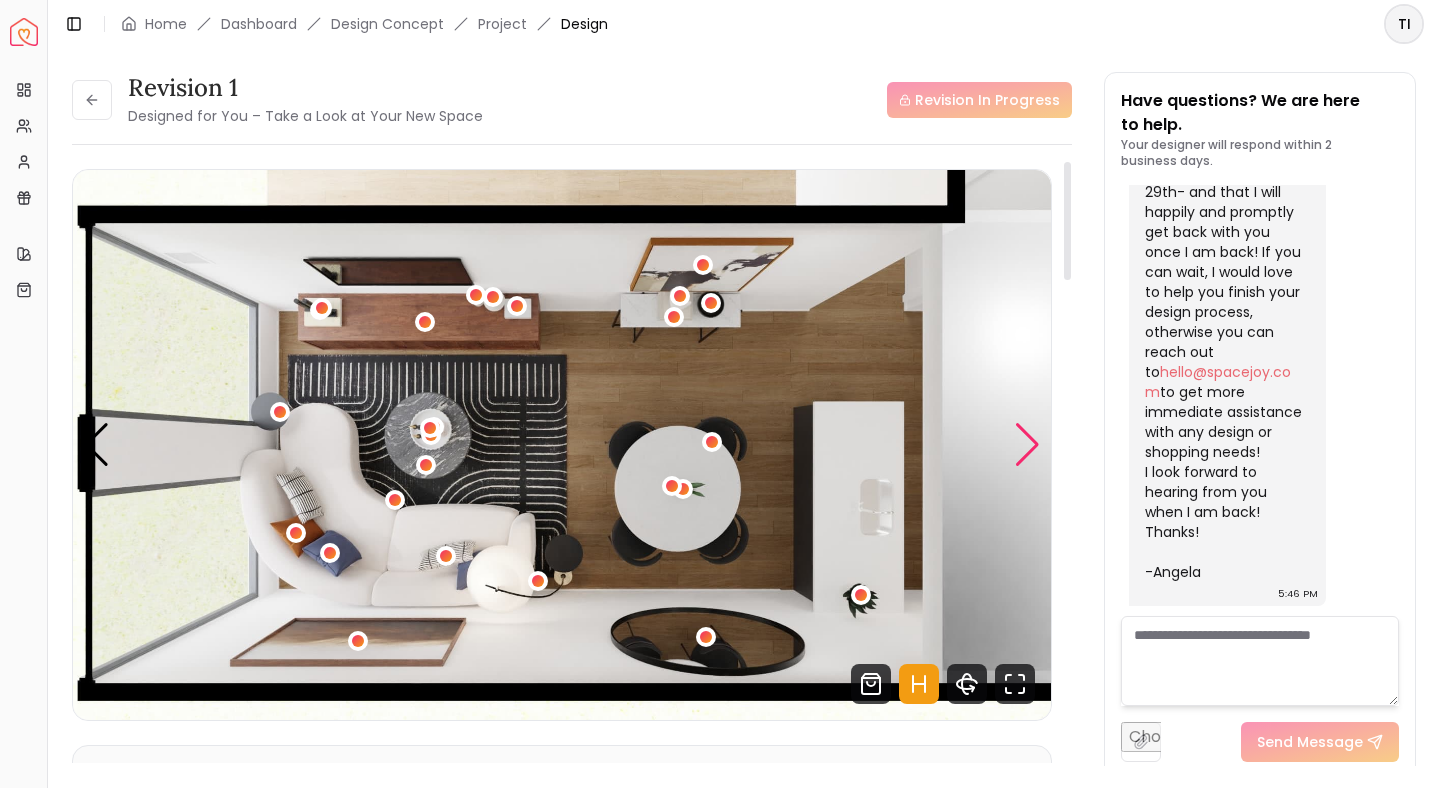 click at bounding box center [1027, 445] 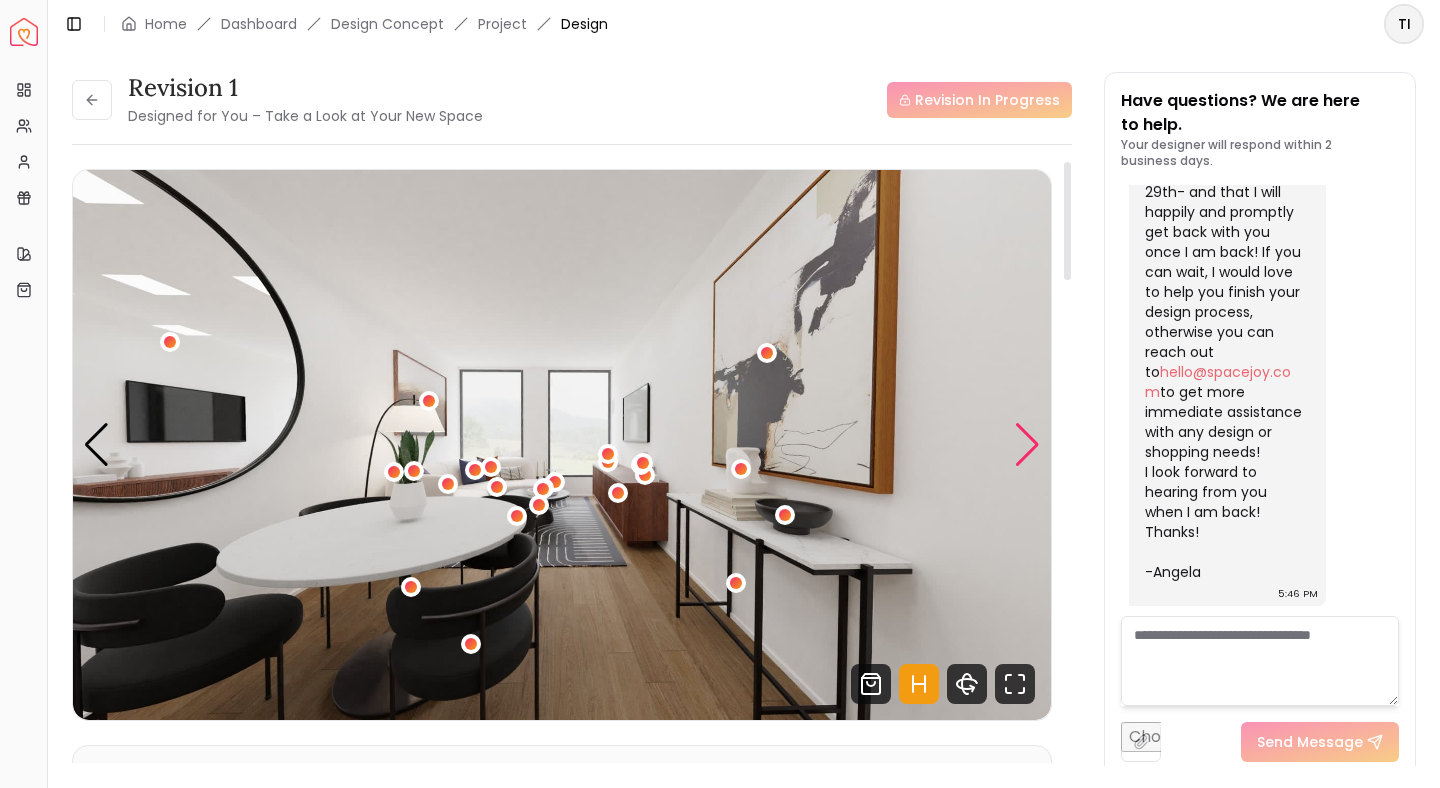 click at bounding box center (1027, 445) 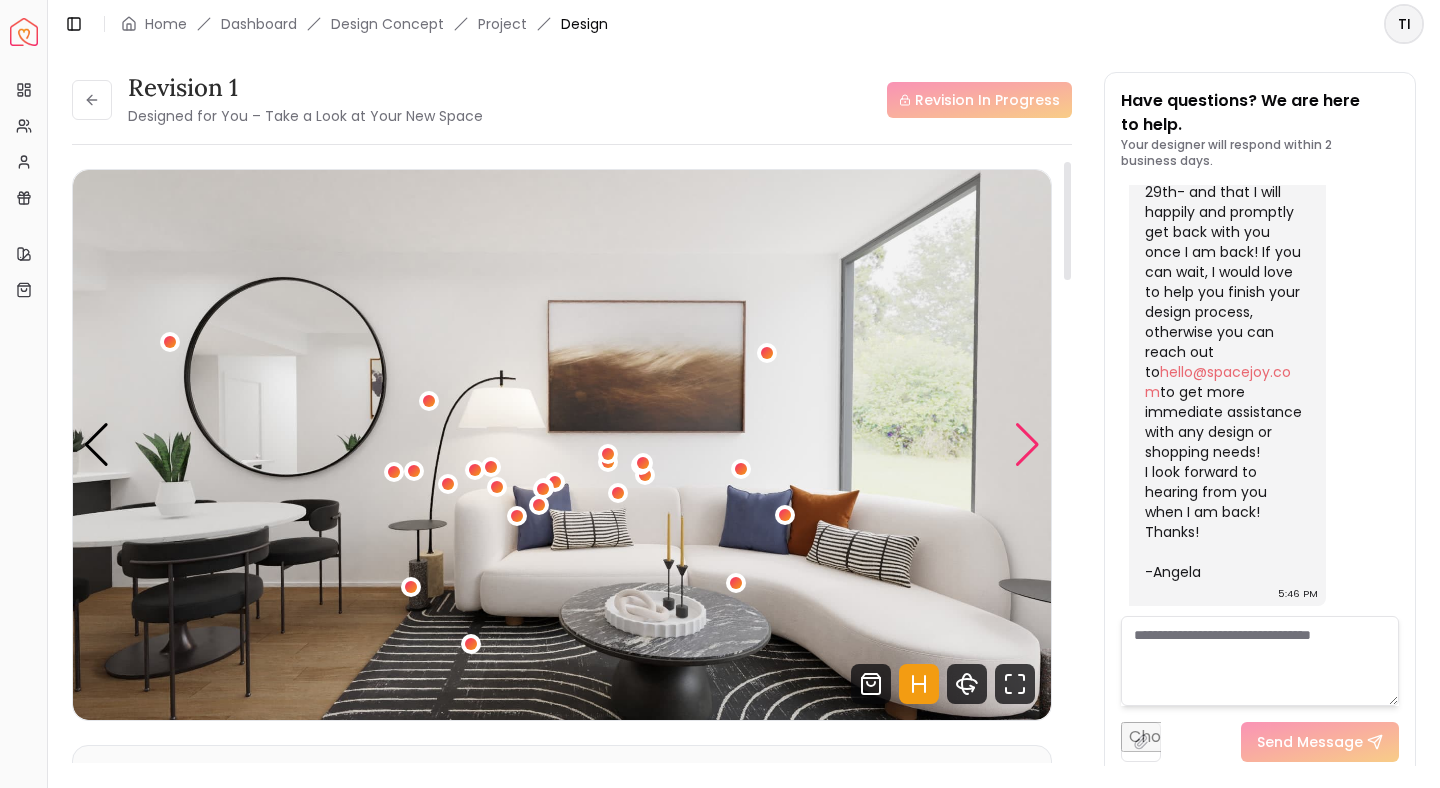 click at bounding box center [1027, 445] 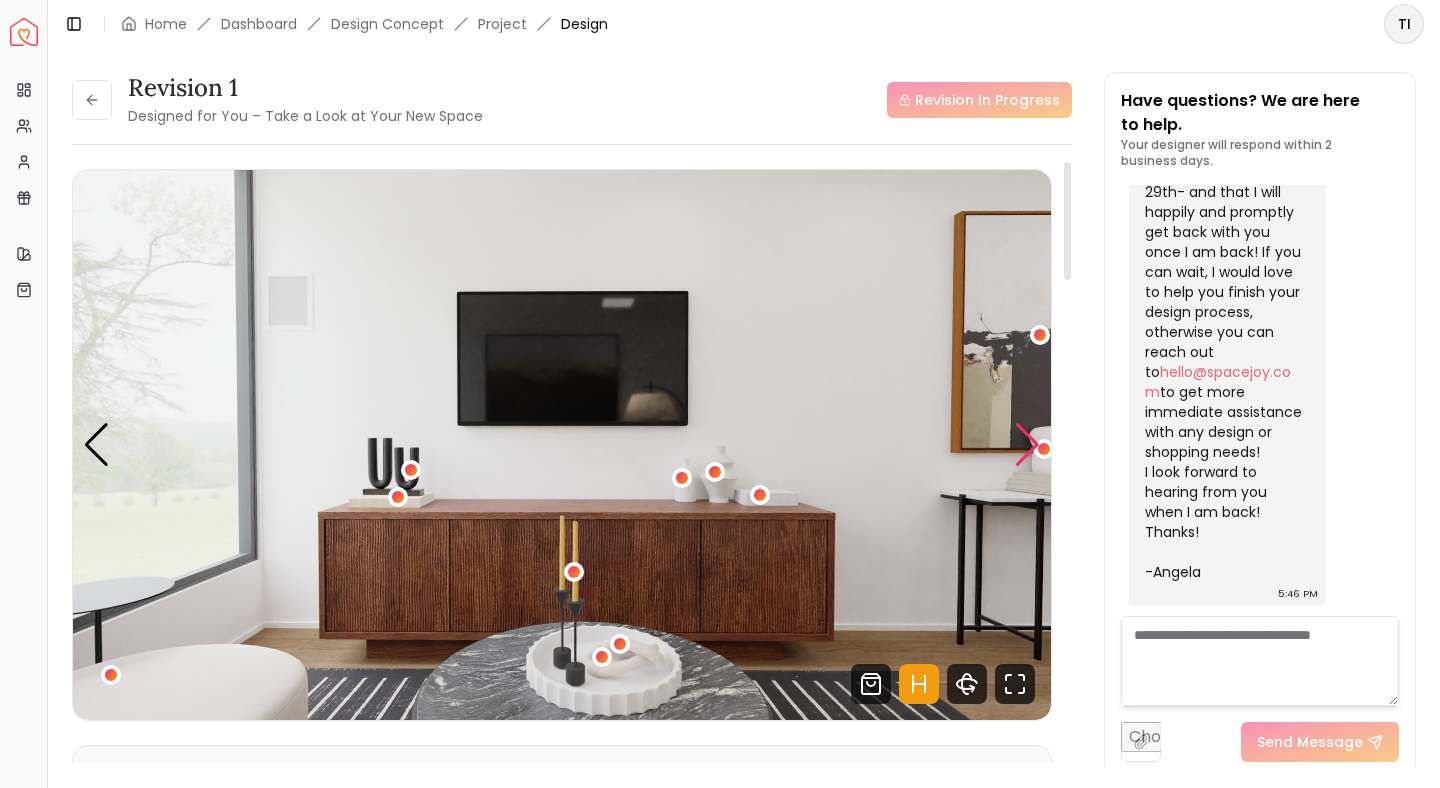 click at bounding box center [1027, 445] 